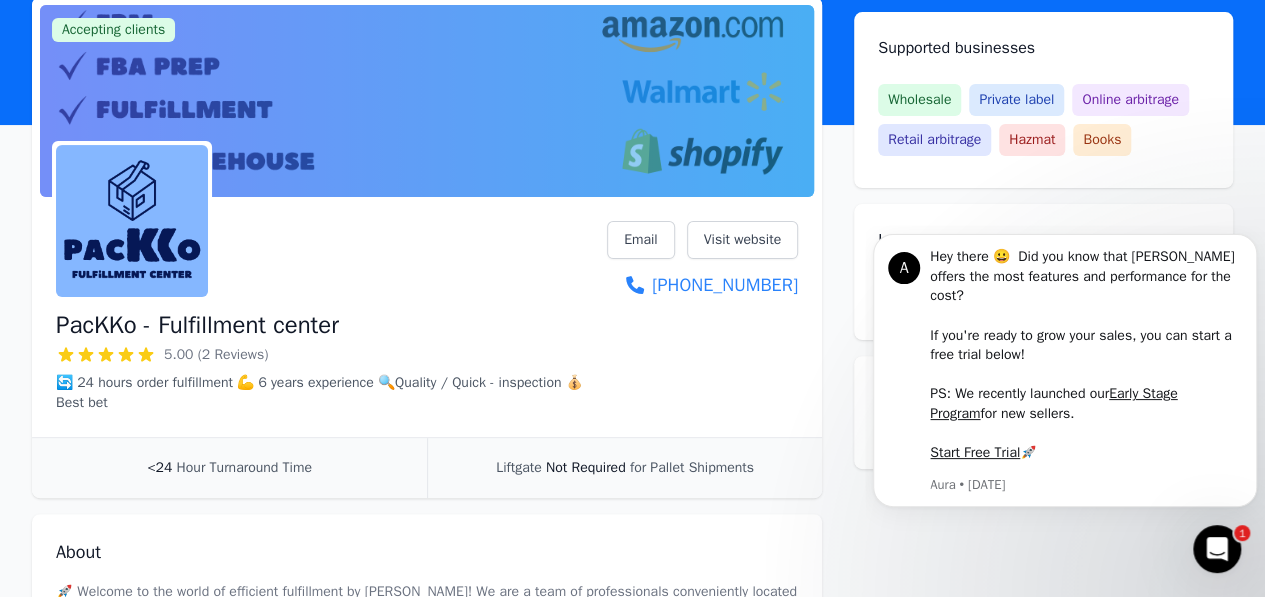 scroll, scrollTop: 0, scrollLeft: 0, axis: both 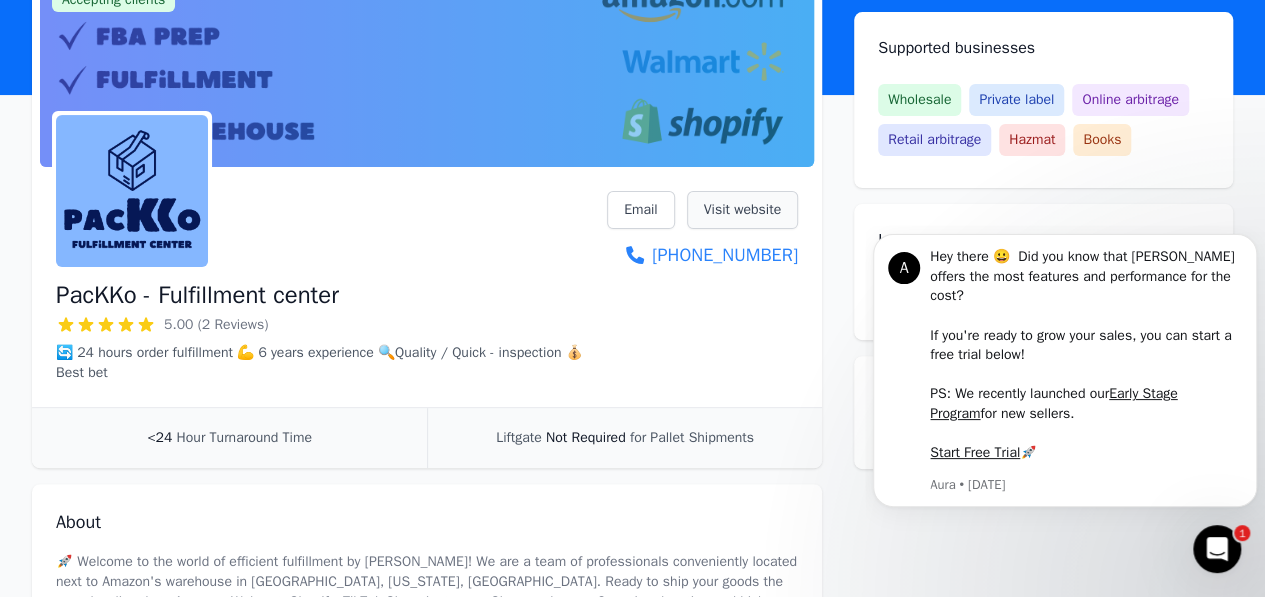 click on "Visit website" at bounding box center (742, 210) 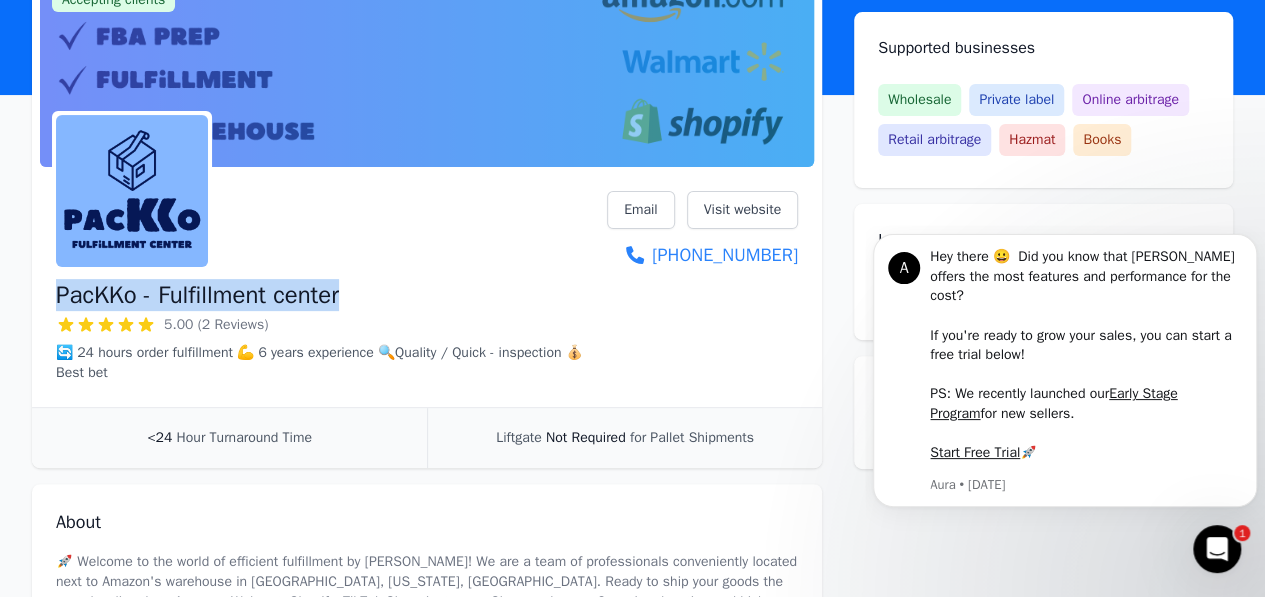 drag, startPoint x: 62, startPoint y: 299, endPoint x: 364, endPoint y: 299, distance: 302 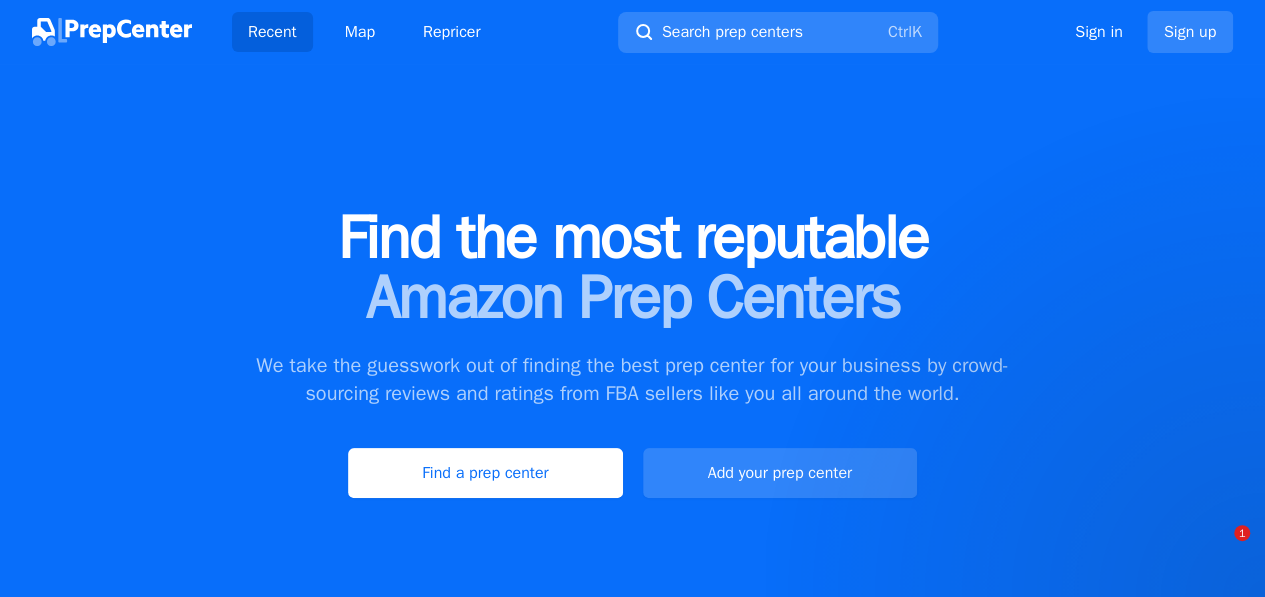 scroll, scrollTop: 213, scrollLeft: 0, axis: vertical 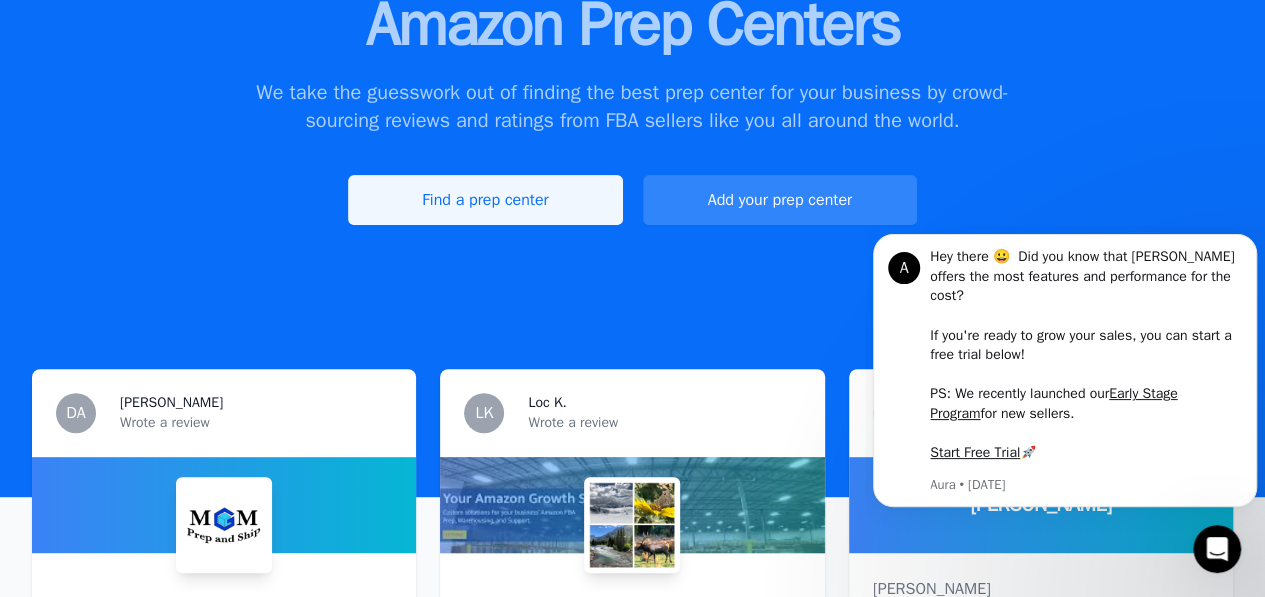 click on "Find a prep center" at bounding box center [485, 200] 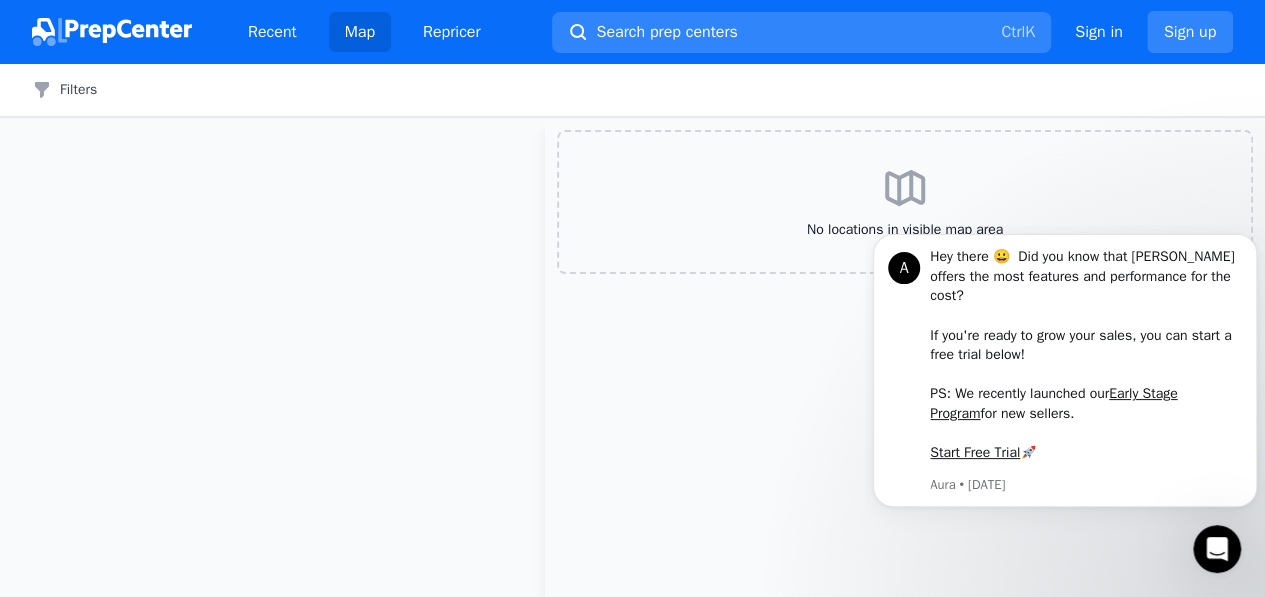 scroll, scrollTop: 0, scrollLeft: 0, axis: both 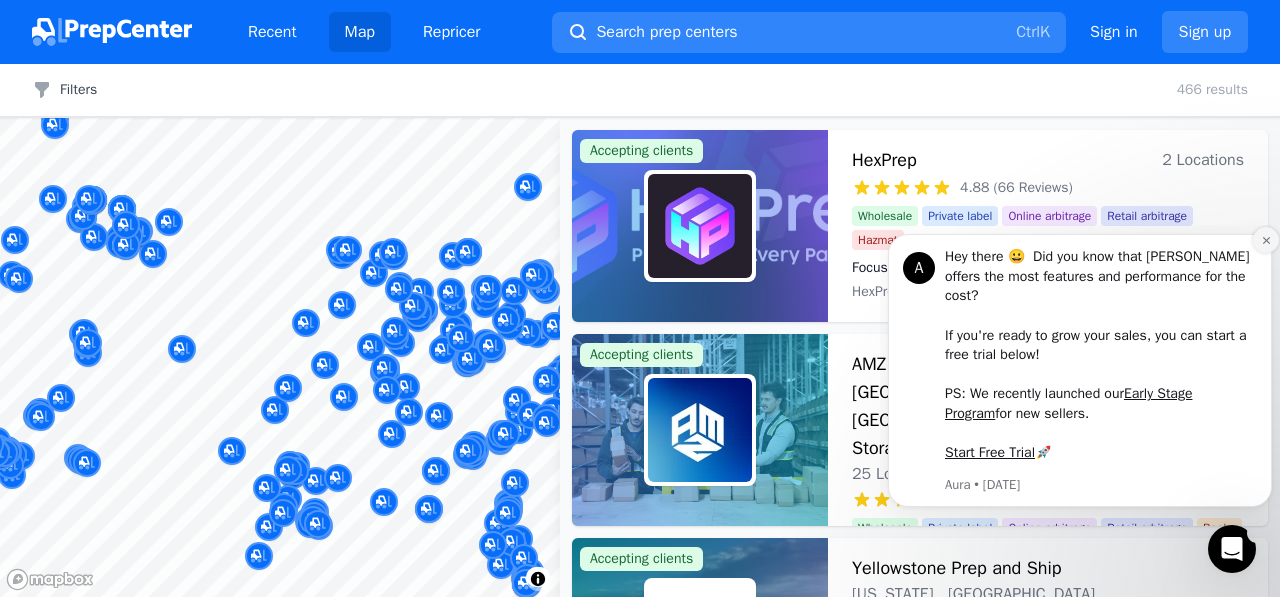 click 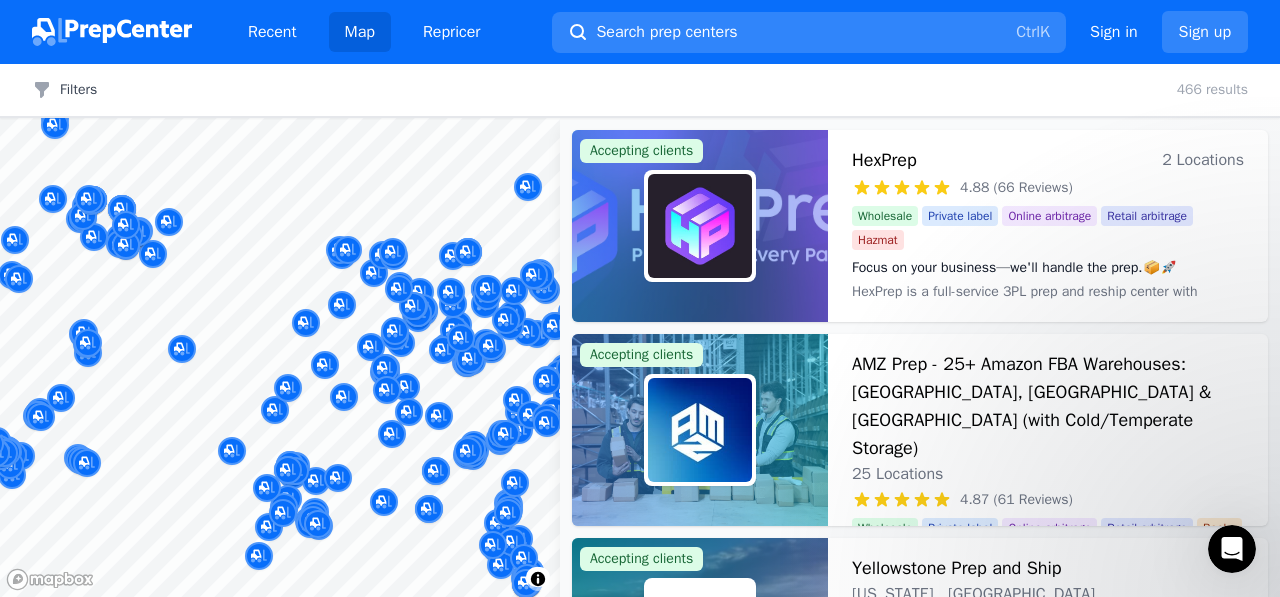 click at bounding box center (306, 300) 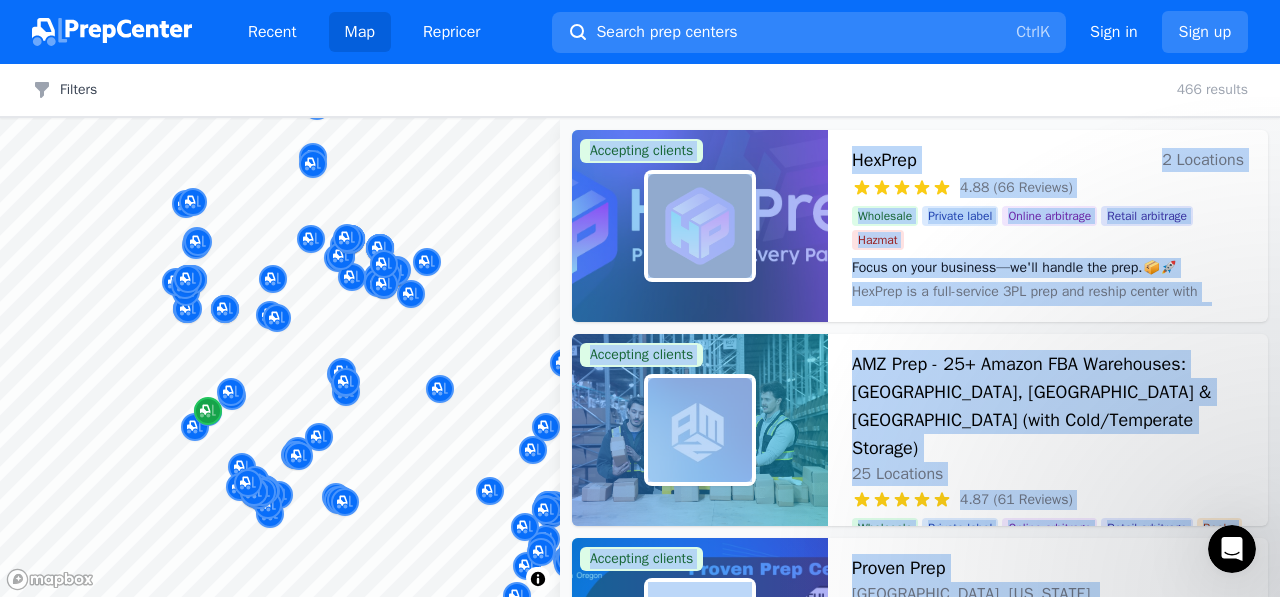 click on "Recent Map Repricer Search prep centers Ctrl  K Open main menu Sign in Sign up Filters Filters Clear all 466 results Map © Mapbox   © OpenStreetMap   Improve this map Accepting clients HexPrep 2 Locations 4.88 (66 Reviews) Focus on your business—we'll handle the prep.📦🚀 Wholesale Private label Online arbitrage Retail arbitrage Hazmat Focus on your business—we'll handle the prep.📦🚀 HexPrep is a full-service 3PL prep and reship center with locations in tax-free [US_STATE] and [GEOGRAPHIC_DATA], dedicated to providing efficient, reliable, and cost-effective solutions for sellers. With the best rates available and rapid turnaround times, HexPrep specializes in tax-free reshipping and preparation services. Our expertise in 3PL ensures that whether you're scaling up or starting out, your business logistics are handled with precision and speed.
Accepting clients AMZ Prep - 25+ Amazon FBA Warehouses: [GEOGRAPHIC_DATA], [GEOGRAPHIC_DATA] & [GEOGRAPHIC_DATA] (with Cold/Temperate Storage) 25 Locations 4.87 (61 Reviews) Wholesale Private label Books Books" at bounding box center [640, 298] 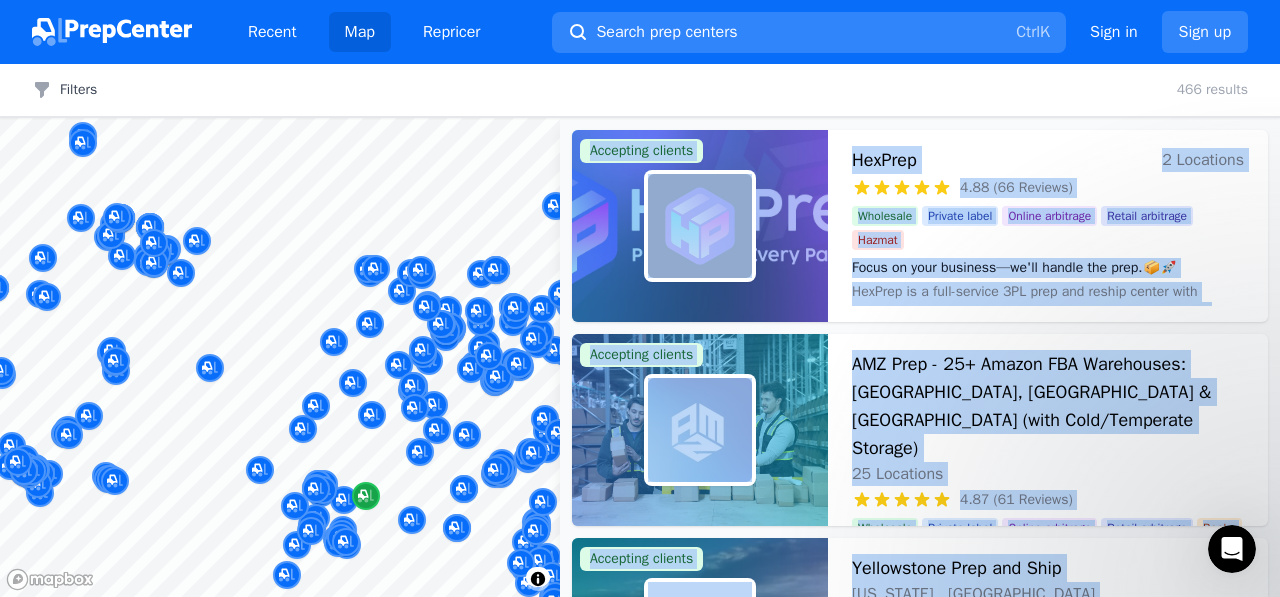 drag, startPoint x: 375, startPoint y: 433, endPoint x: 370, endPoint y: 484, distance: 51.24451 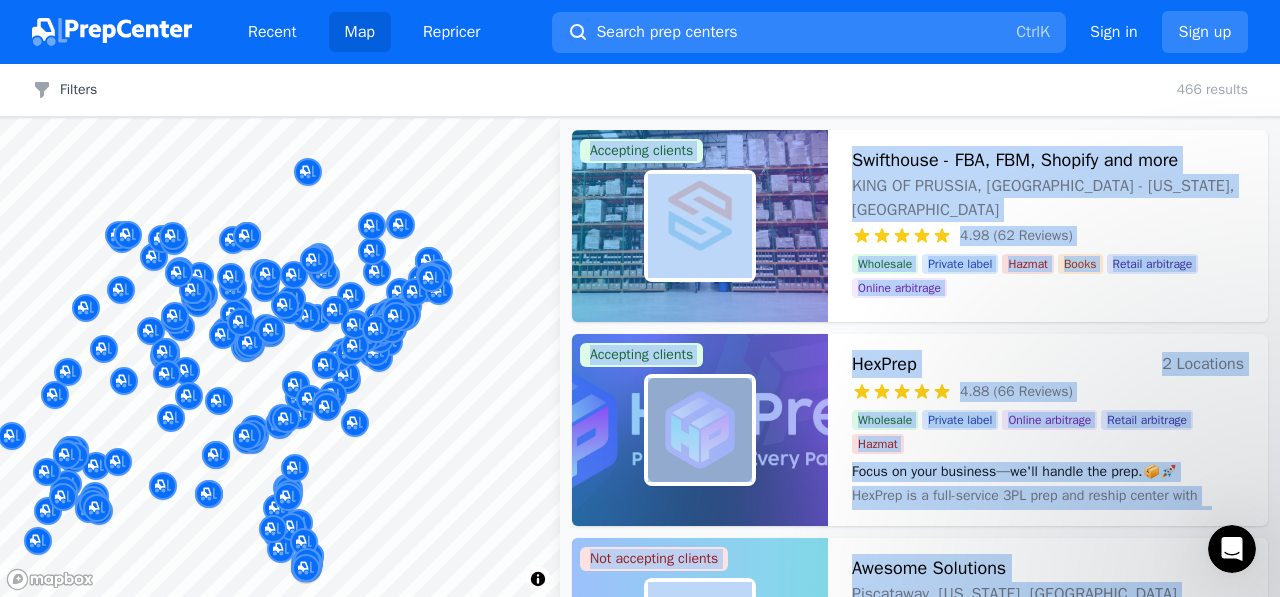 click on "Swifthouse - FBA, FBM, Shopify and more KING OF [GEOGRAPHIC_DATA], [GEOGRAPHIC_DATA] - [US_STATE], [GEOGRAPHIC_DATA] 4.98 (62 Reviews) Your Fulfillment Partner, From Startup to Scale. Wholesale Private label Hazmat Books Retail arbitrage Online arbitrage Your Fulfillment Partner, From Startup to Scale." at bounding box center [1048, 226] 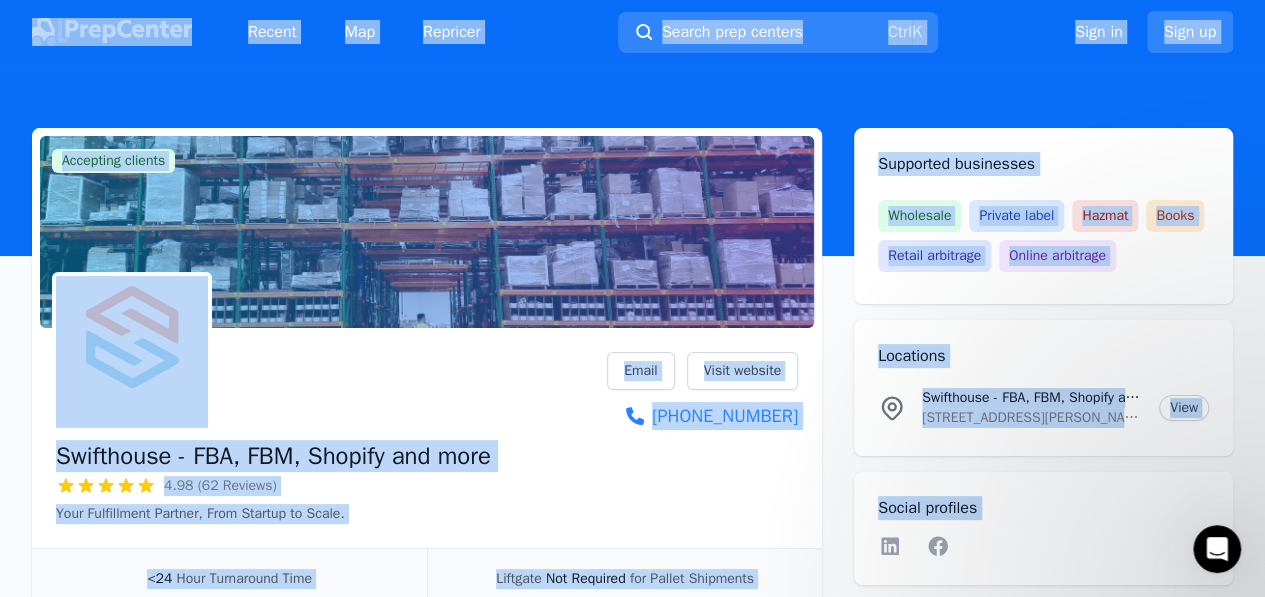 click on "Swifthouse - FBA, FBM, Shopify and more 4.98 (62 Reviews) Your Fulfillment Partner, From Startup to Scale. Email Visit website [PHONE_NUMBER]" at bounding box center (427, 438) 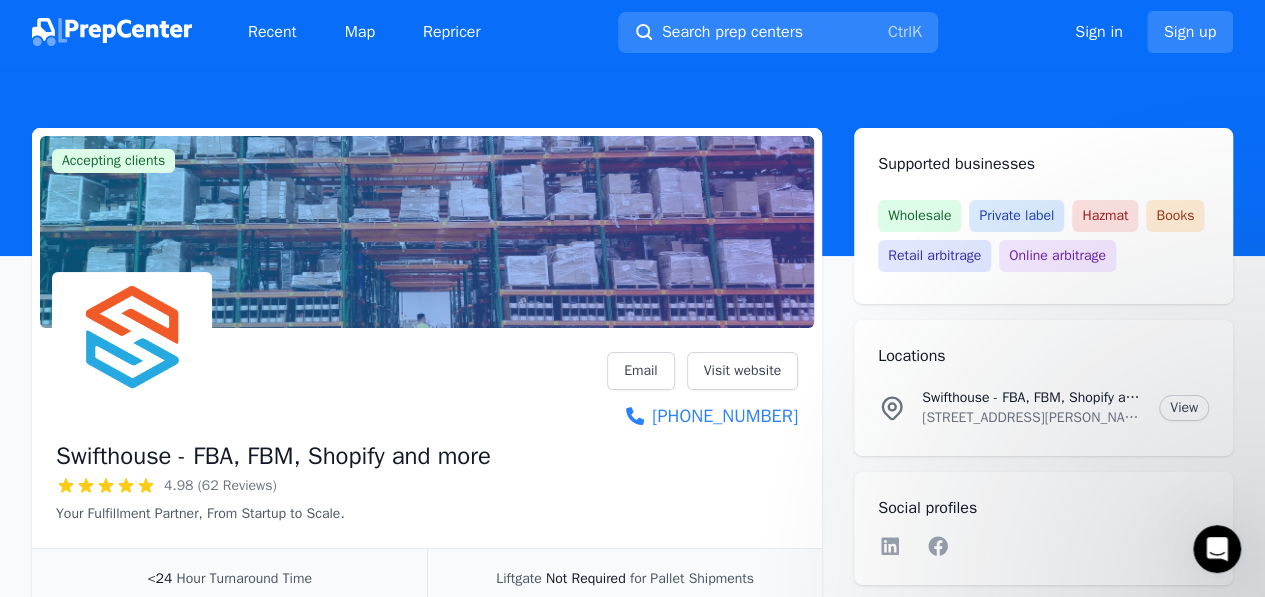 click on "Swifthouse - FBA, FBM, Shopify and more 4.98 (62 Reviews) Your Fulfillment Partner, From Startup to Scale. Email Visit website [PHONE_NUMBER]" at bounding box center [427, 438] 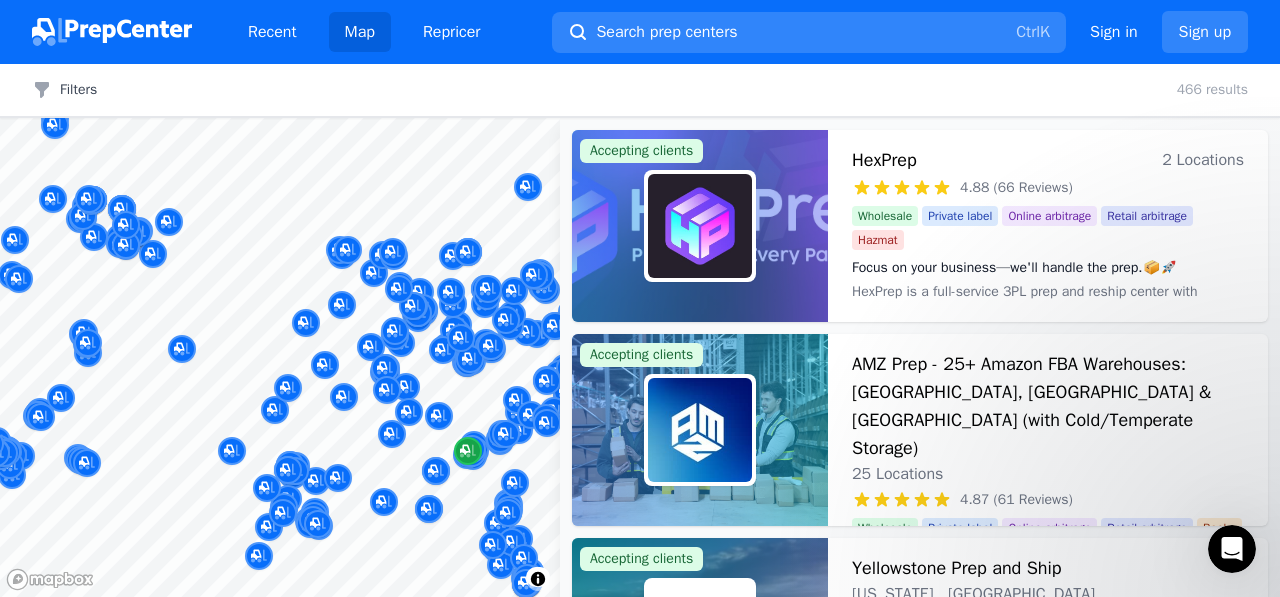 click 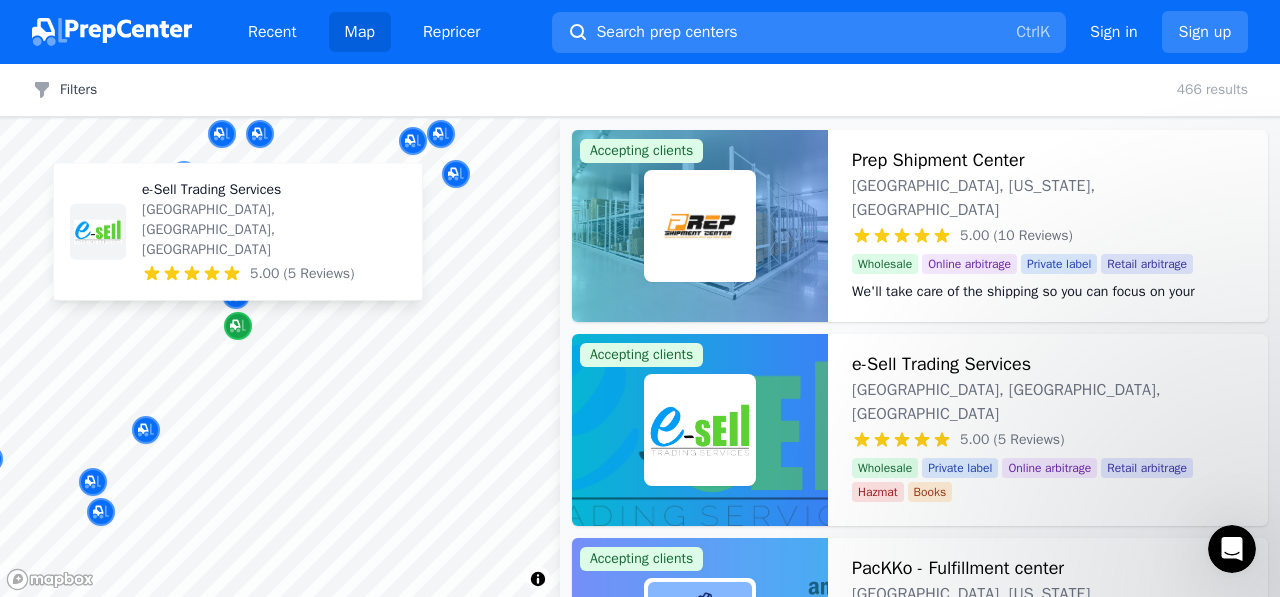 click at bounding box center [238, 327] 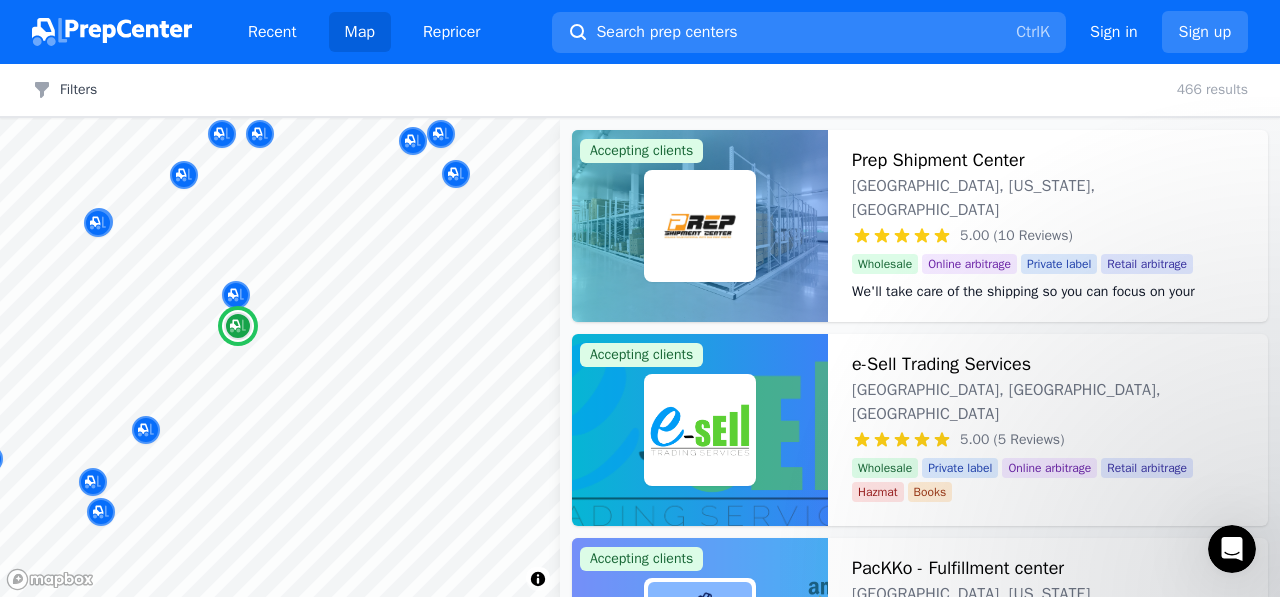 click on "5.00 (5 Reviews)" at bounding box center [1012, 440] 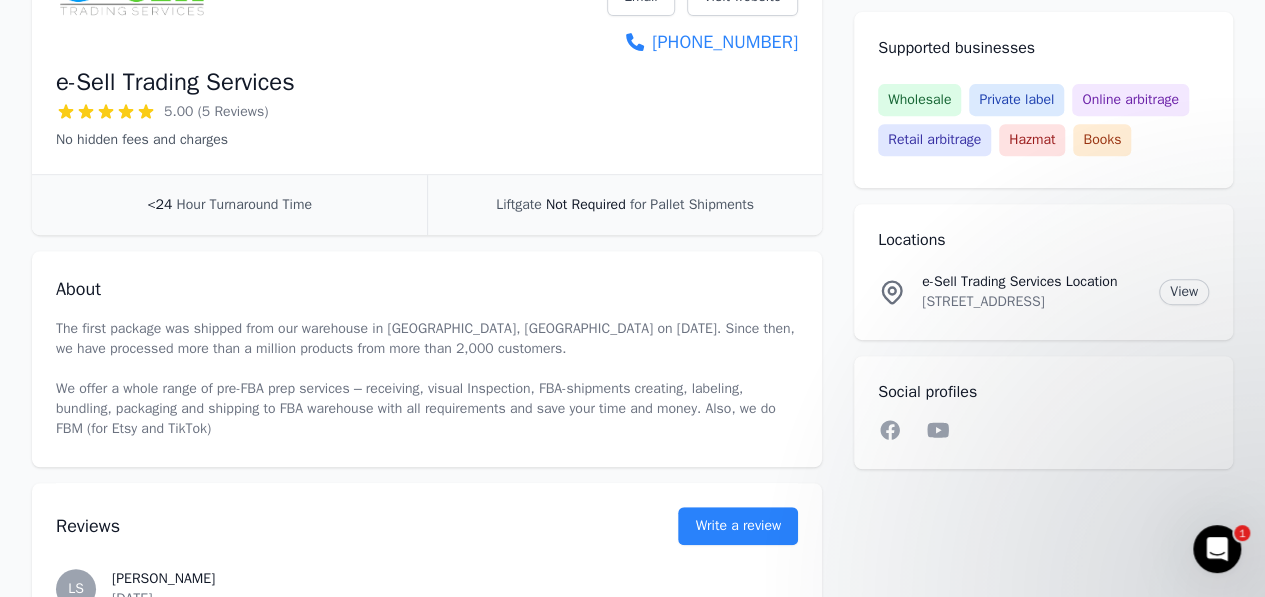 scroll, scrollTop: 0, scrollLeft: 0, axis: both 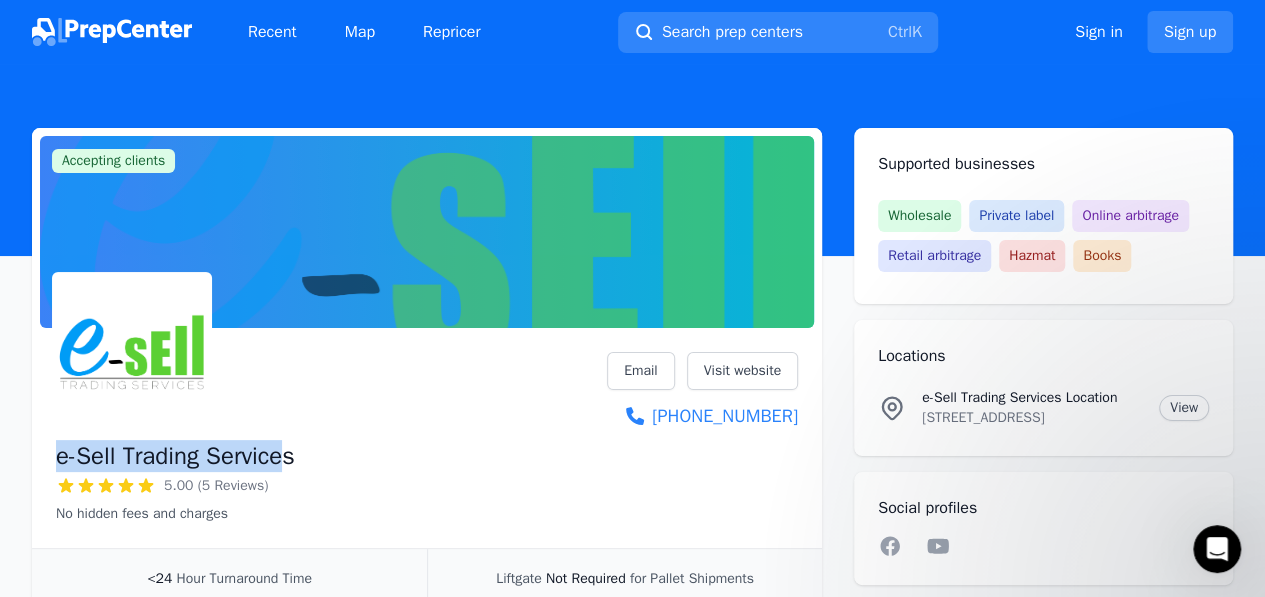 drag, startPoint x: 57, startPoint y: 453, endPoint x: 300, endPoint y: 441, distance: 243.29611 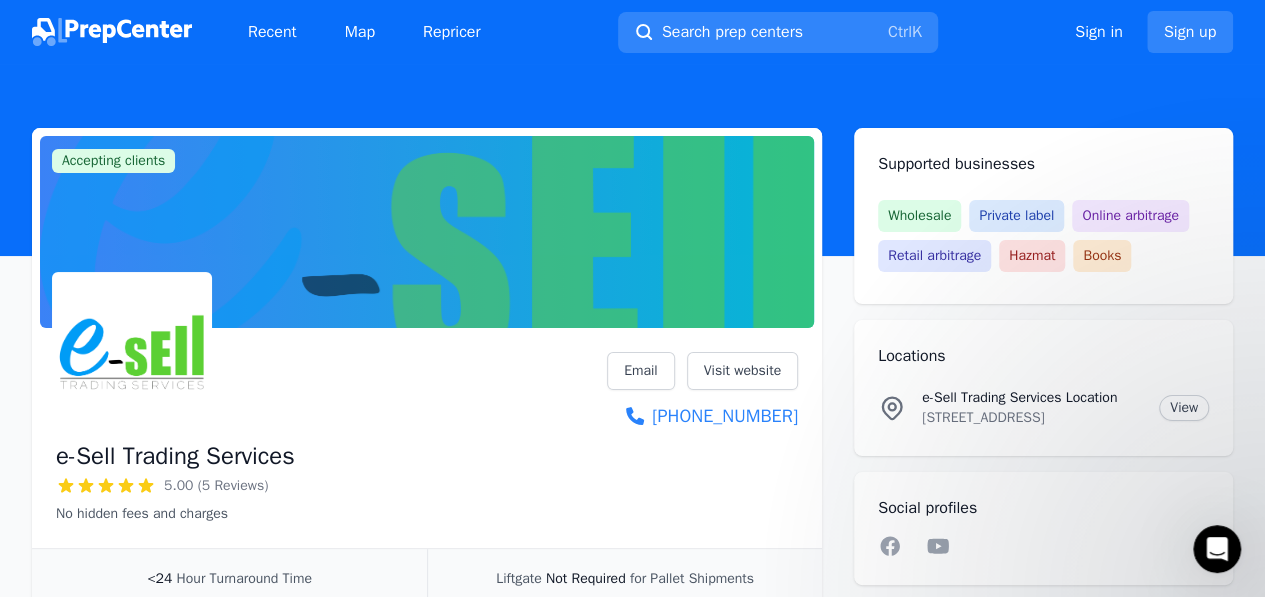 click on "e-Sell Trading Services 5.00 (5 Reviews) No hidden fees and charges Email Visit website [PHONE_NUMBER]" at bounding box center (427, 438) 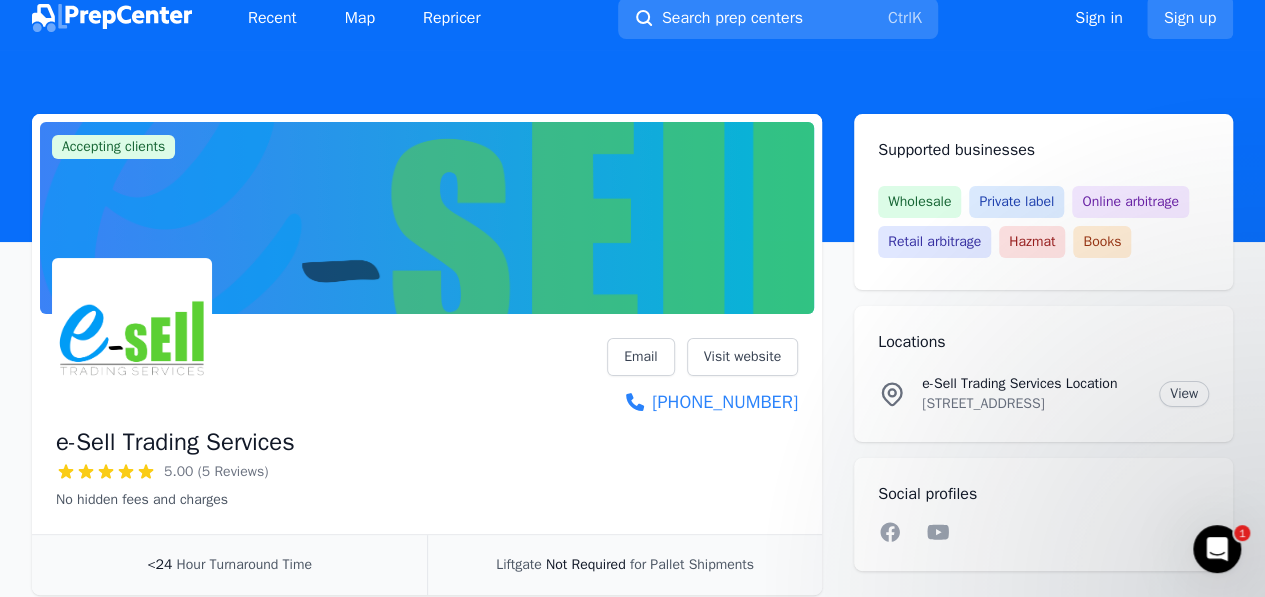 scroll, scrollTop: 0, scrollLeft: 0, axis: both 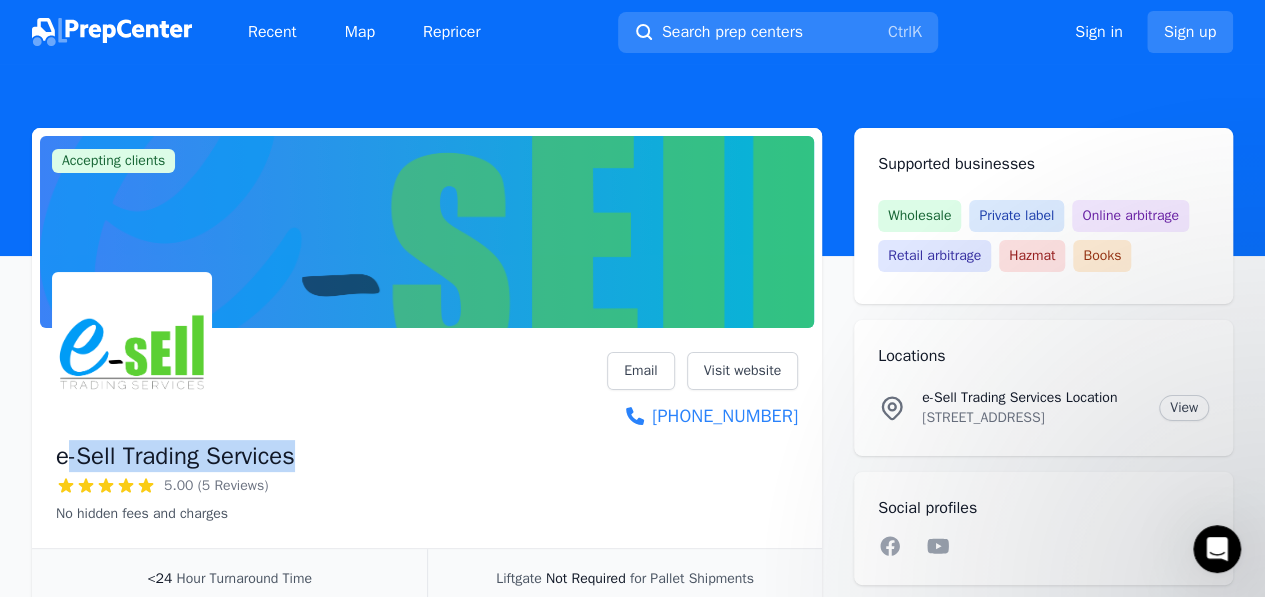 drag, startPoint x: 62, startPoint y: 450, endPoint x: 316, endPoint y: 460, distance: 254.19678 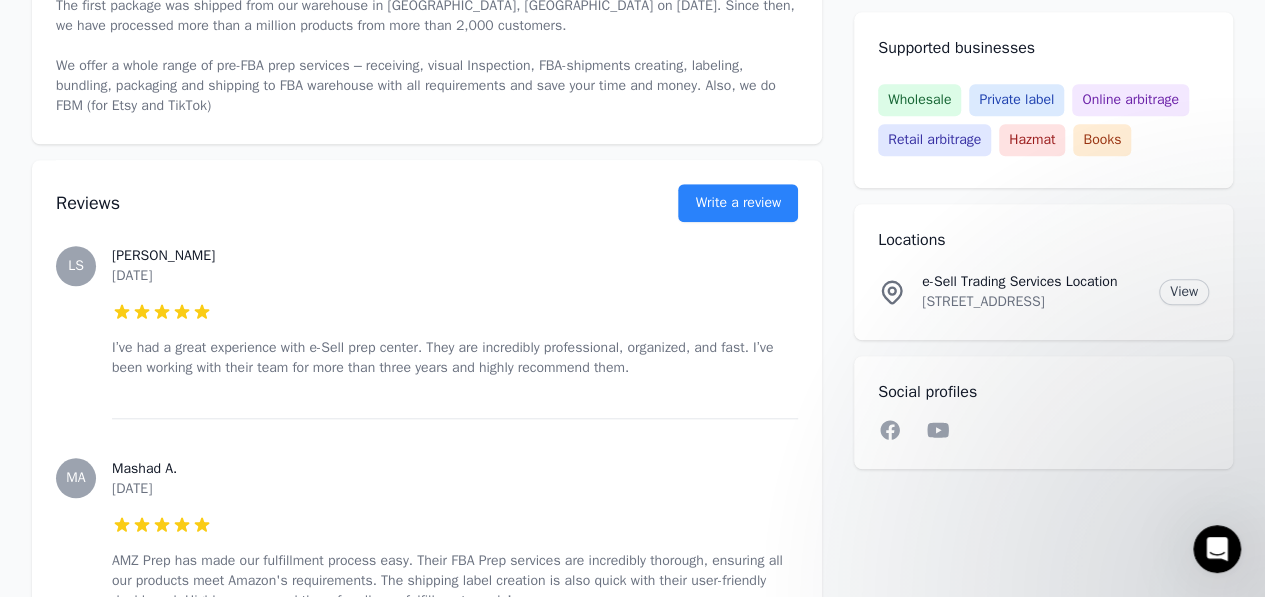 scroll, scrollTop: 0, scrollLeft: 0, axis: both 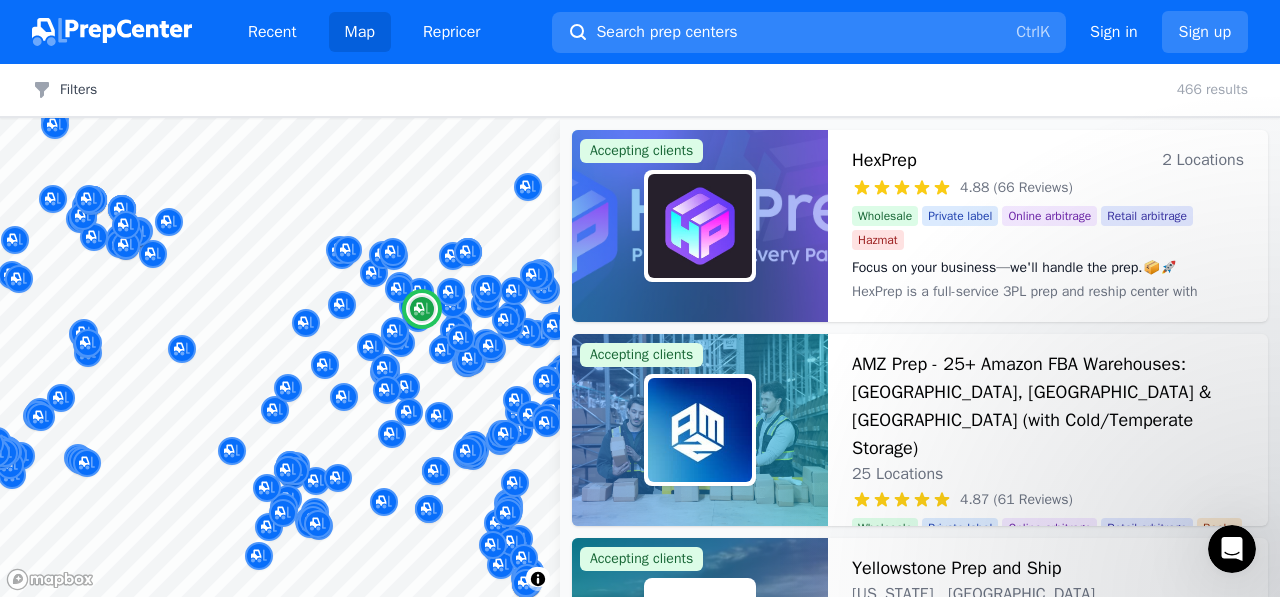 click at bounding box center [700, 226] 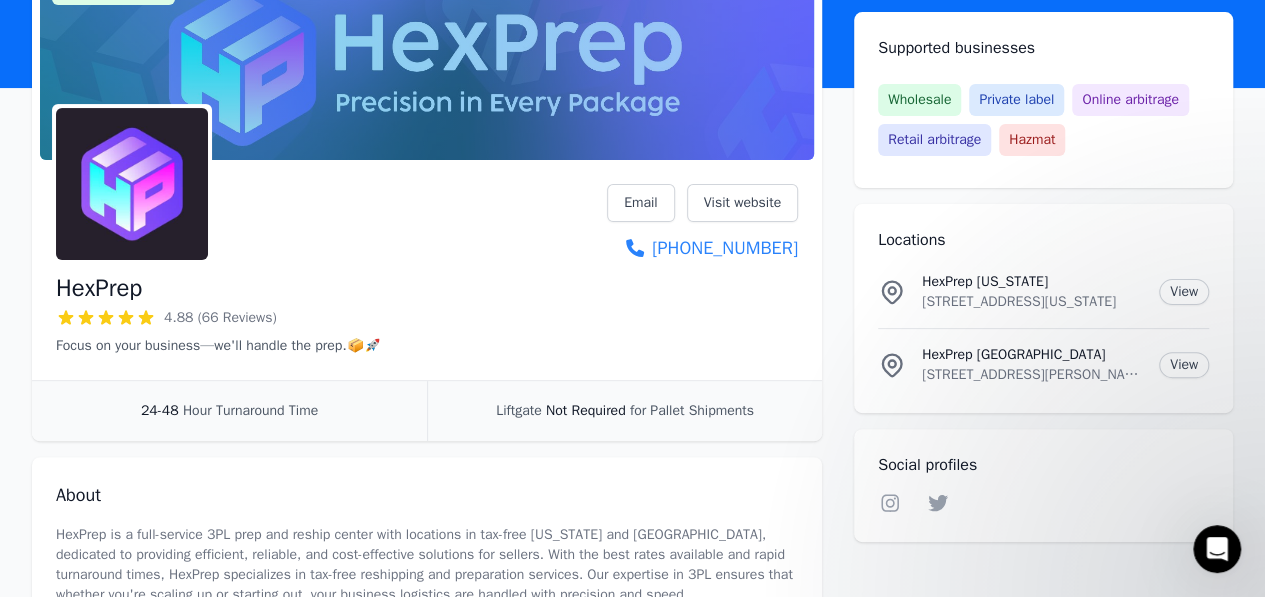 scroll, scrollTop: 175, scrollLeft: 0, axis: vertical 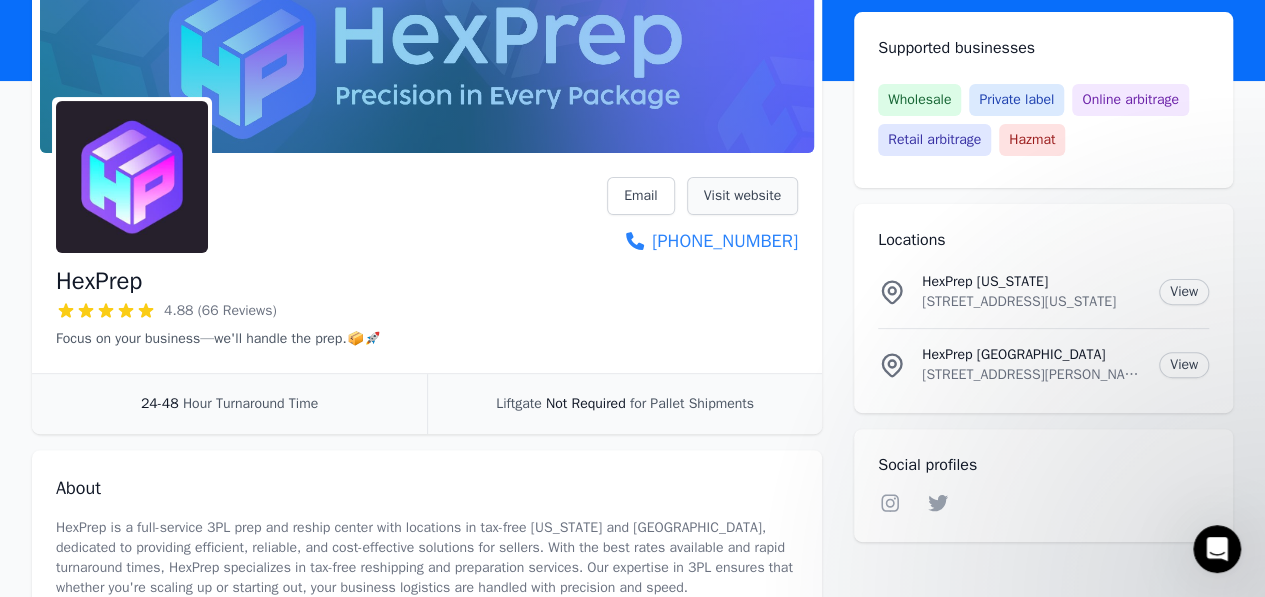 click on "Visit website" at bounding box center (742, 196) 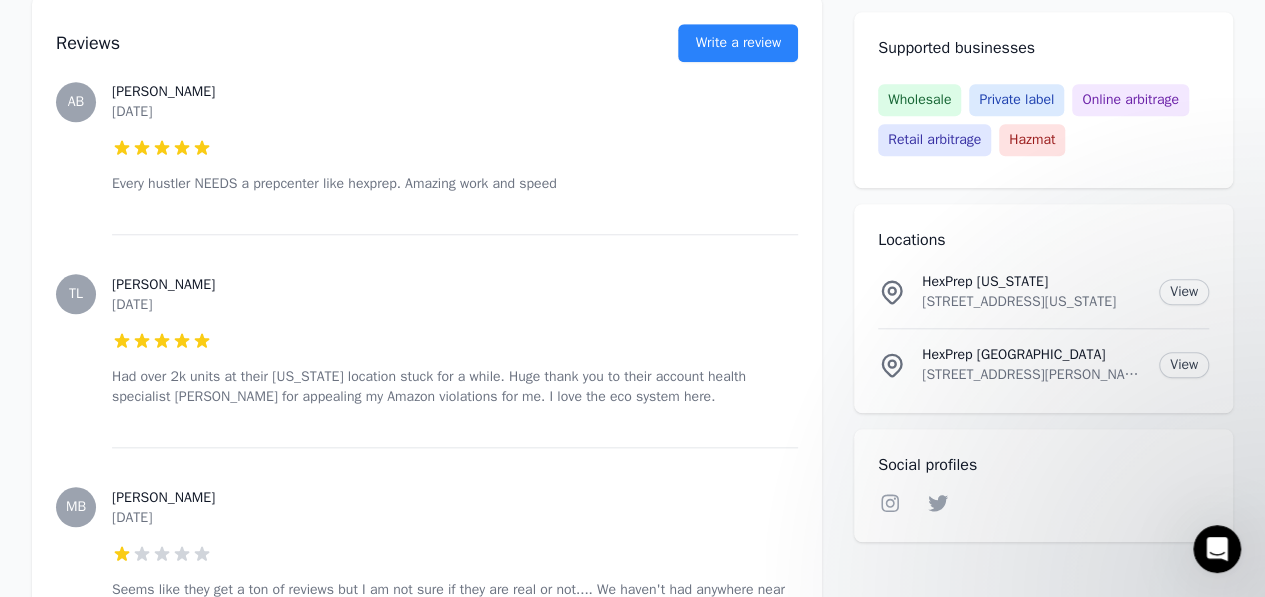 scroll, scrollTop: 934, scrollLeft: 0, axis: vertical 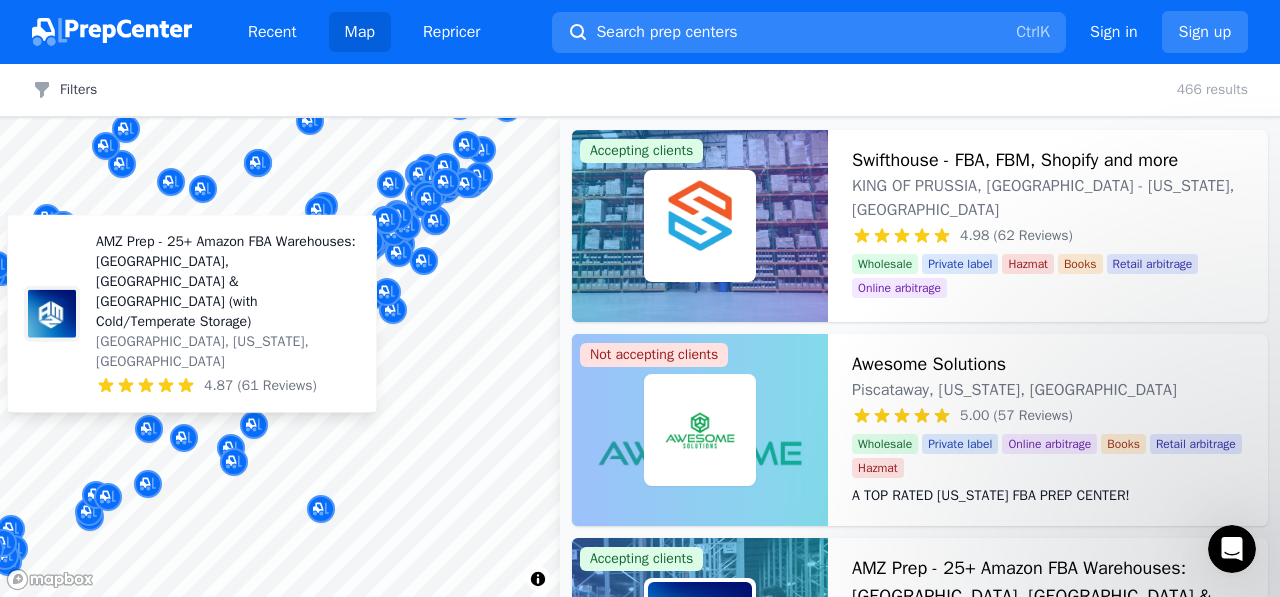 click at bounding box center [184, 439] 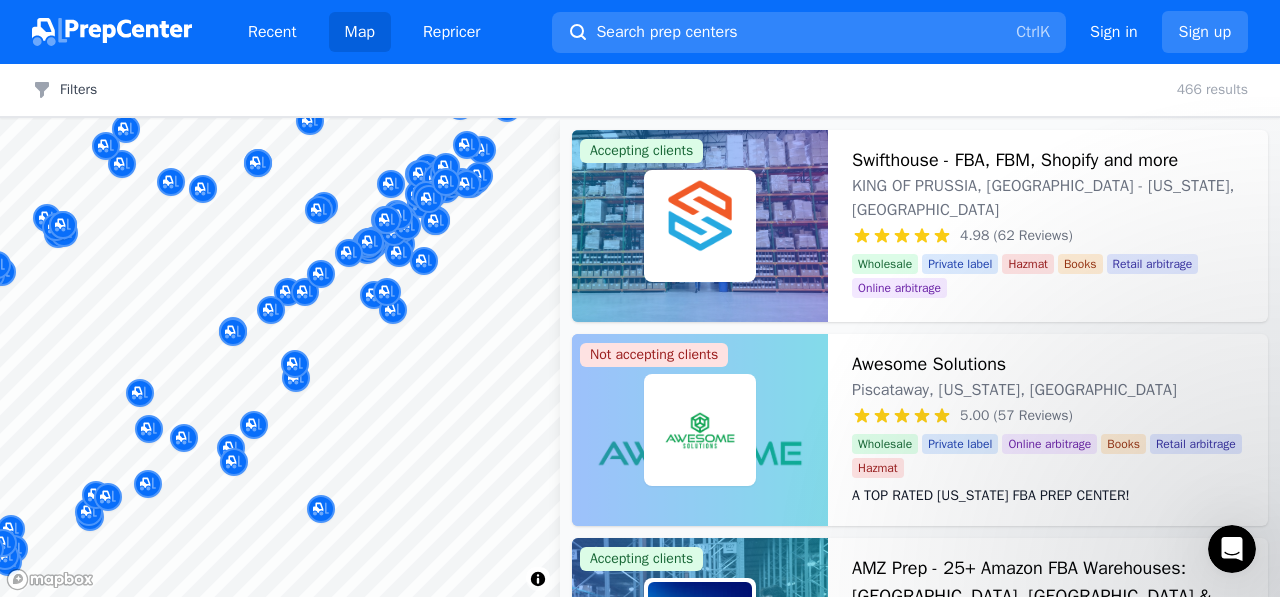 click at bounding box center (234, 440) 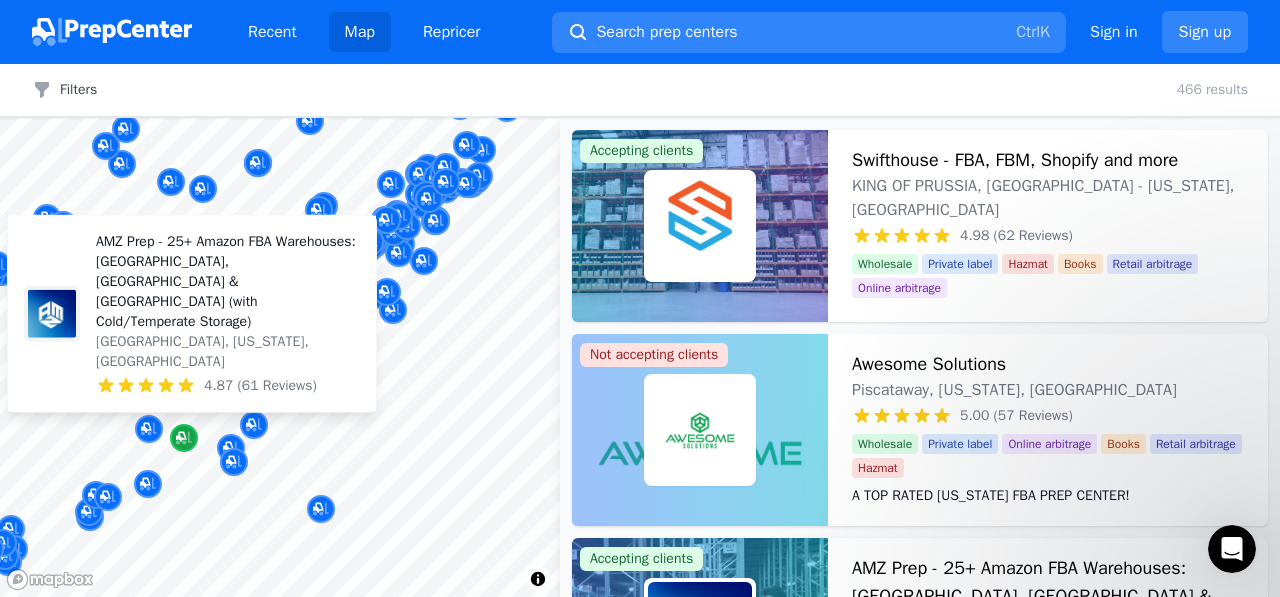 click at bounding box center (184, 438) 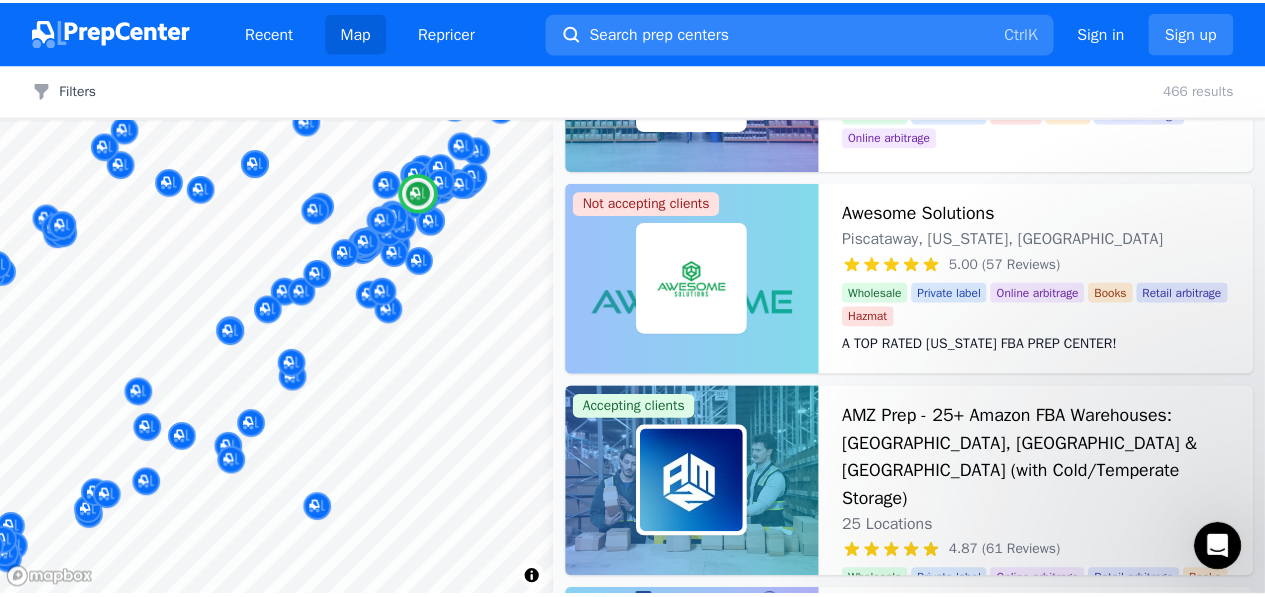 scroll, scrollTop: 154, scrollLeft: 0, axis: vertical 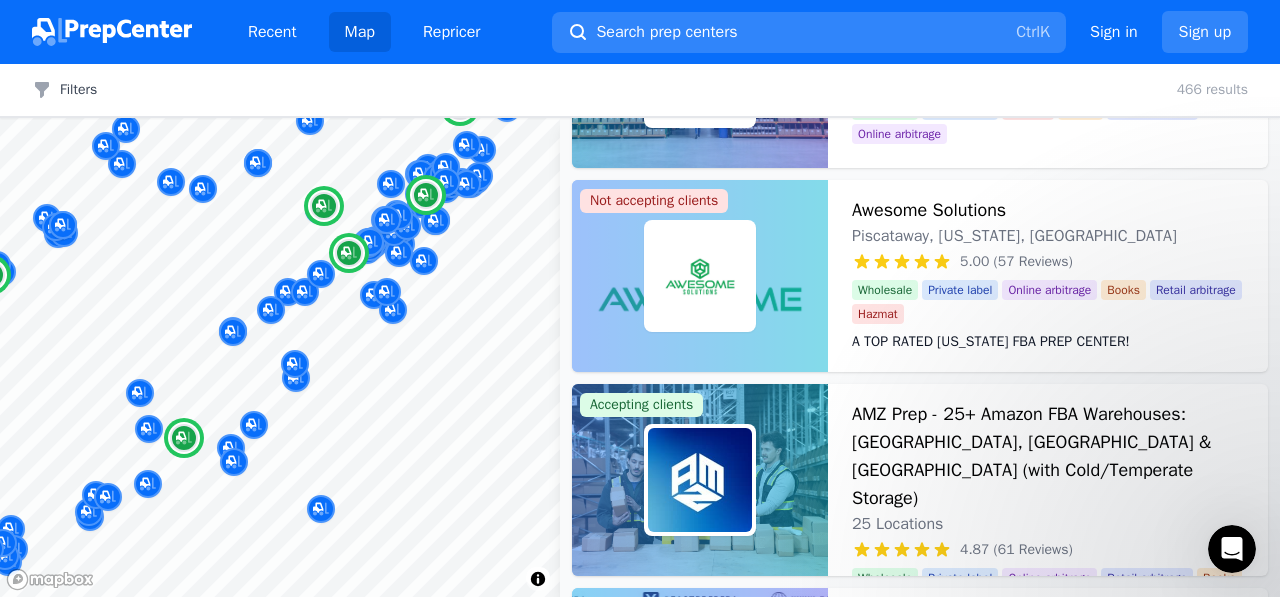 click at bounding box center (700, 480) 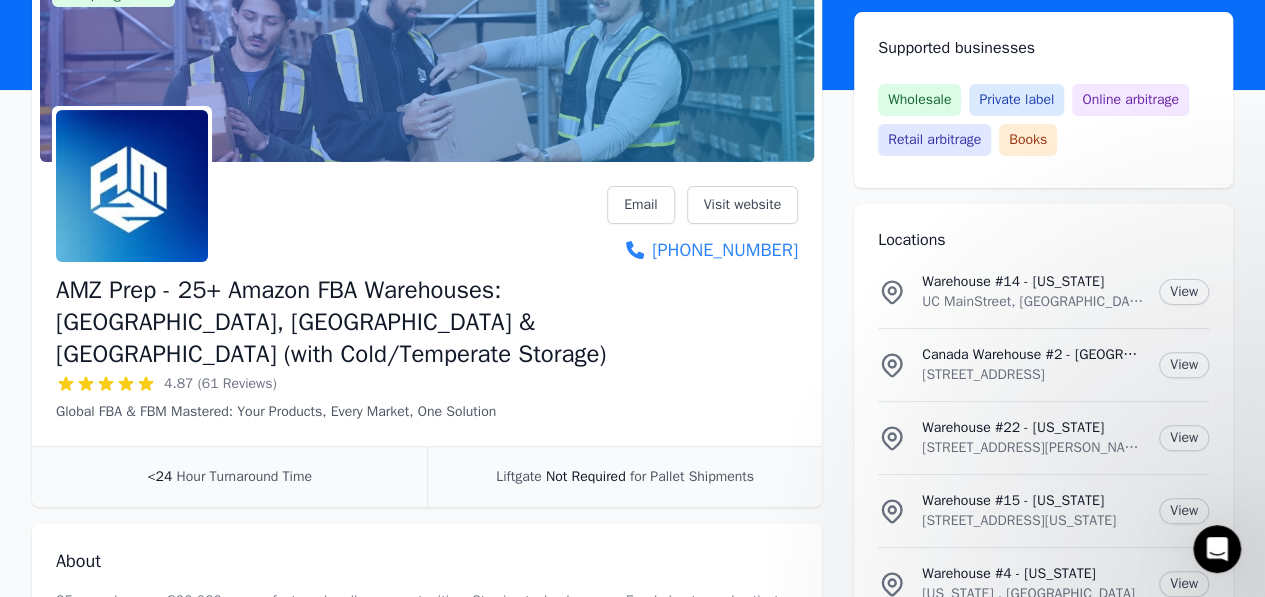 scroll, scrollTop: 84, scrollLeft: 0, axis: vertical 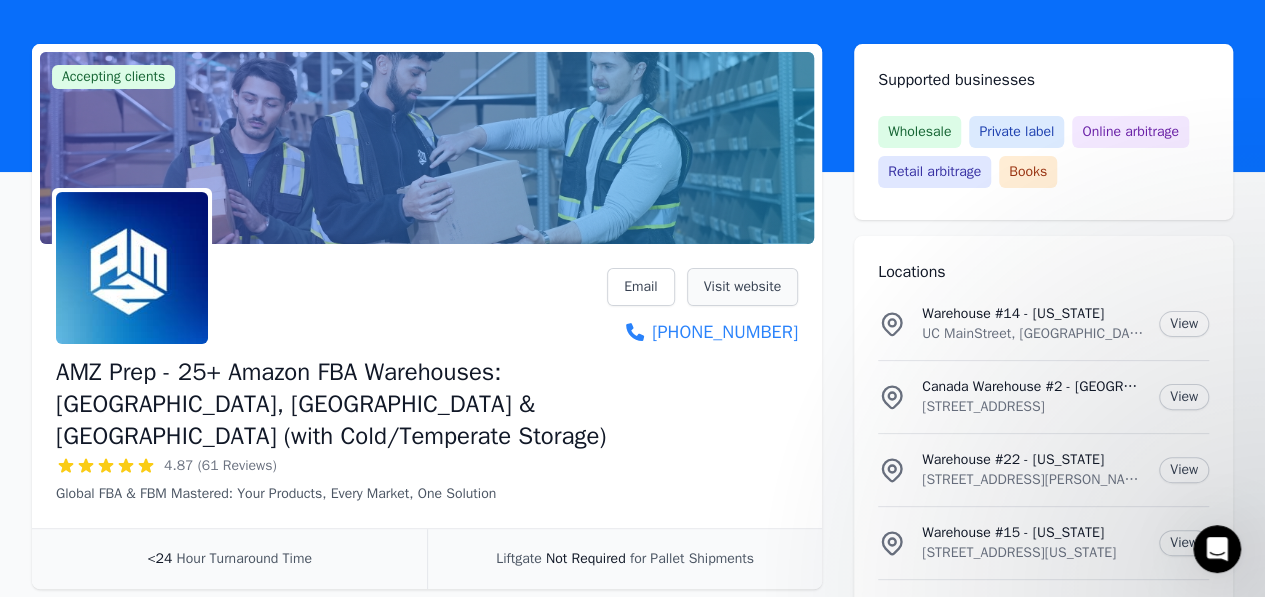 click on "Visit website" at bounding box center [742, 287] 